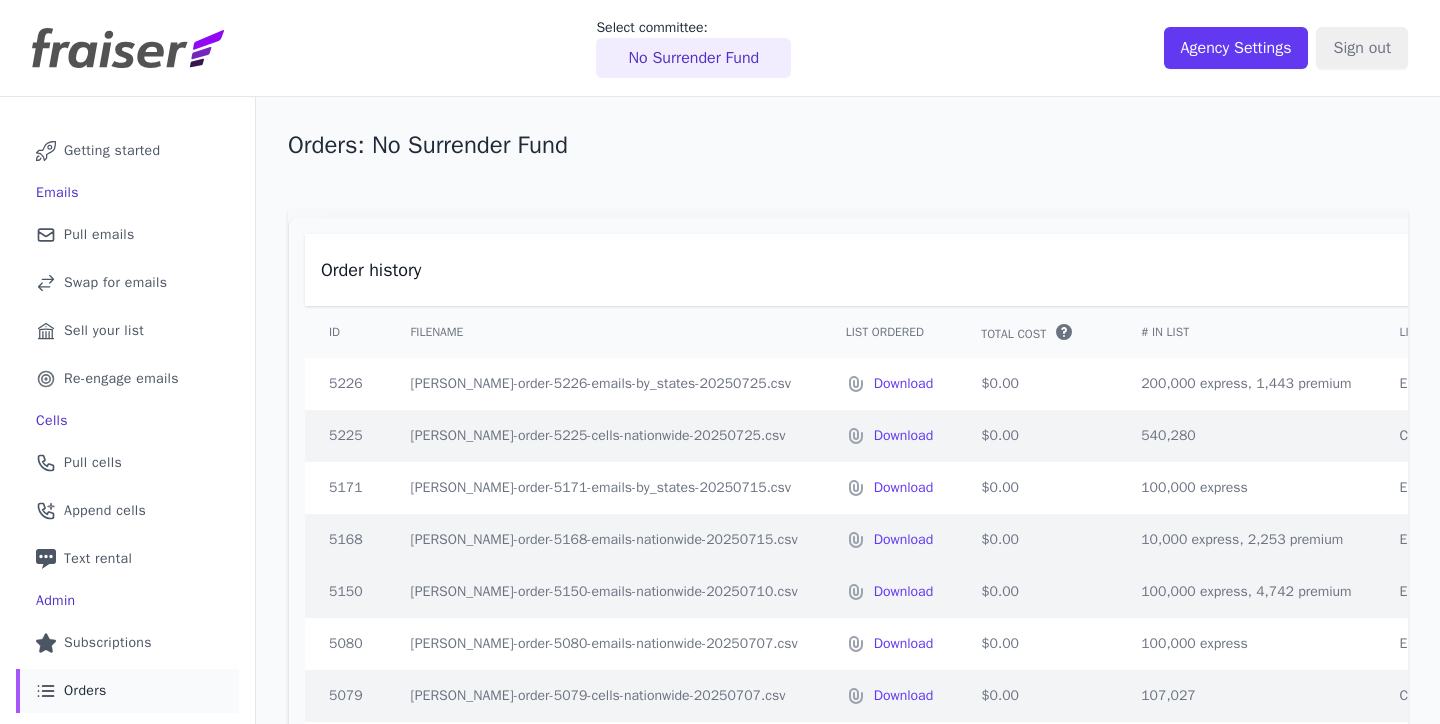scroll, scrollTop: 0, scrollLeft: 0, axis: both 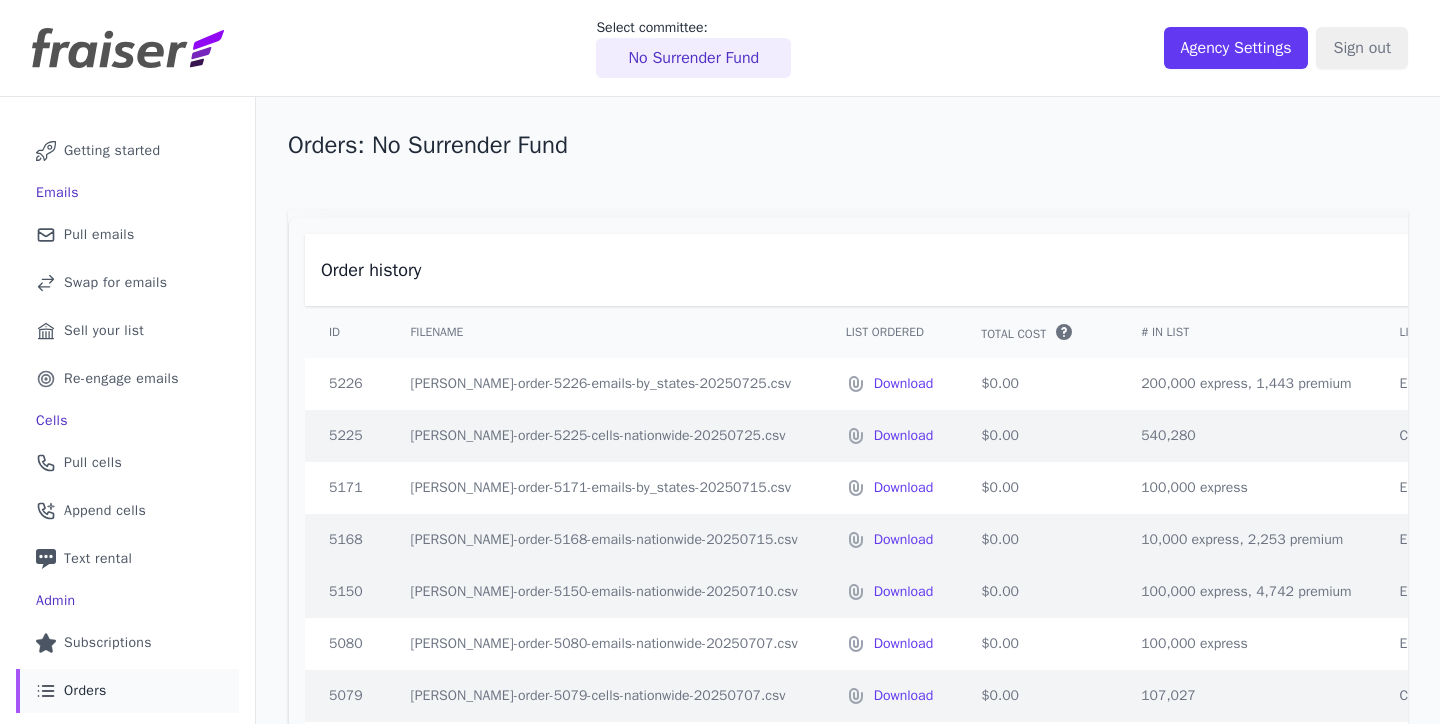 click on "No Surrender Fund" at bounding box center [693, 58] 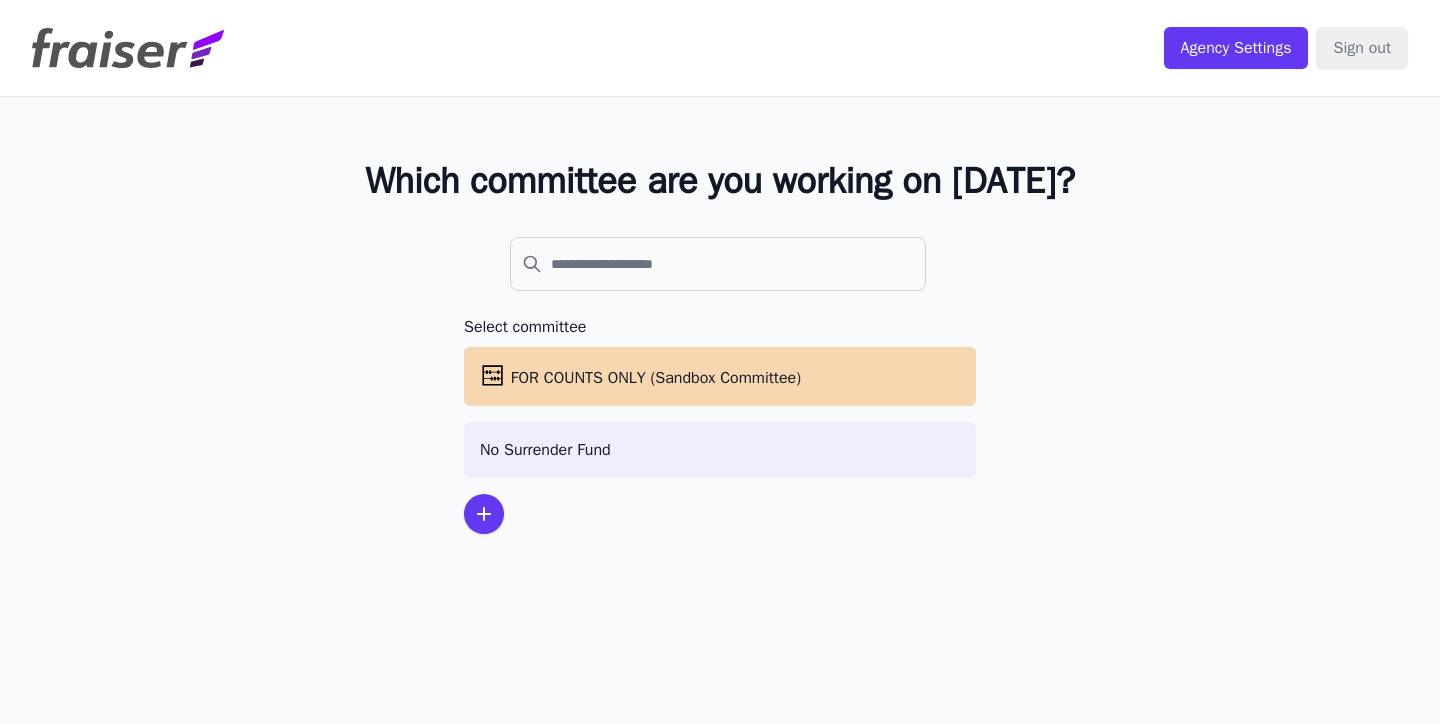 scroll, scrollTop: 0, scrollLeft: 0, axis: both 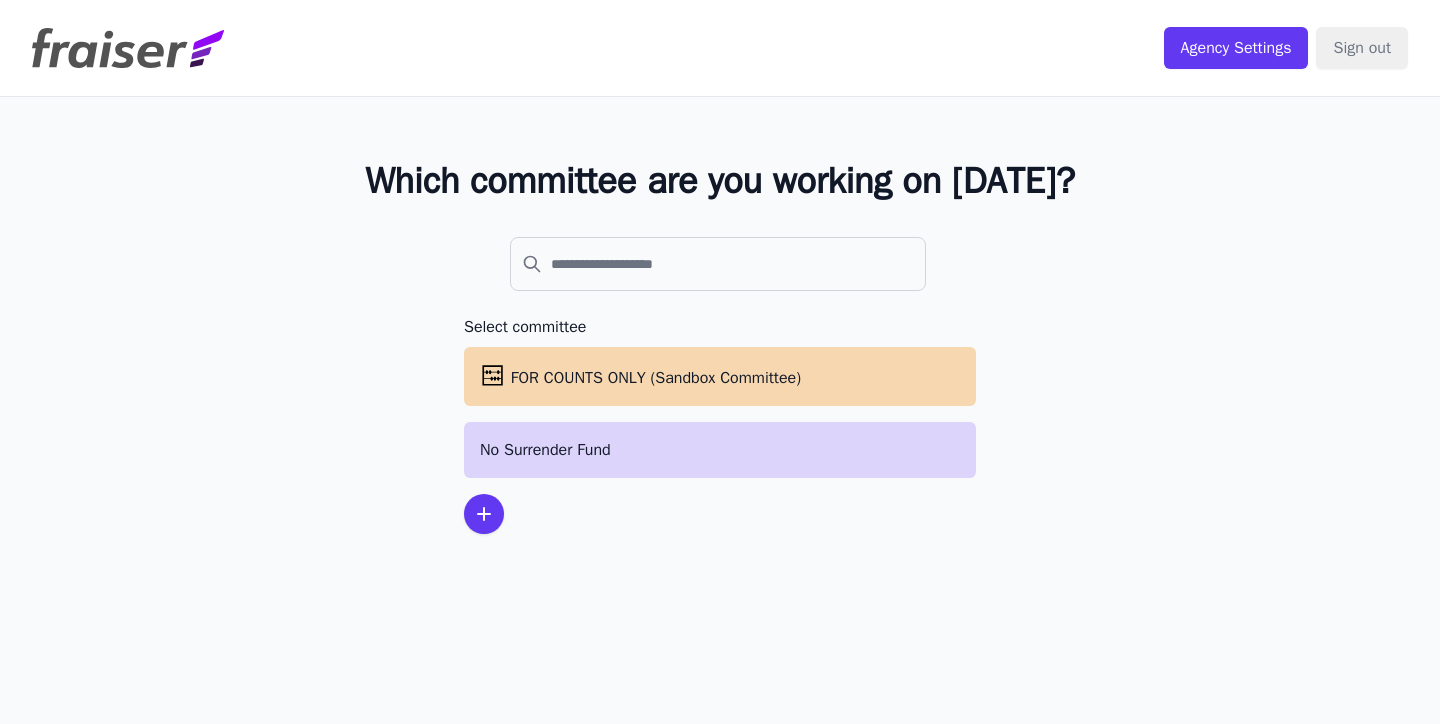 click on "No Surrender Fund" at bounding box center [720, 450] 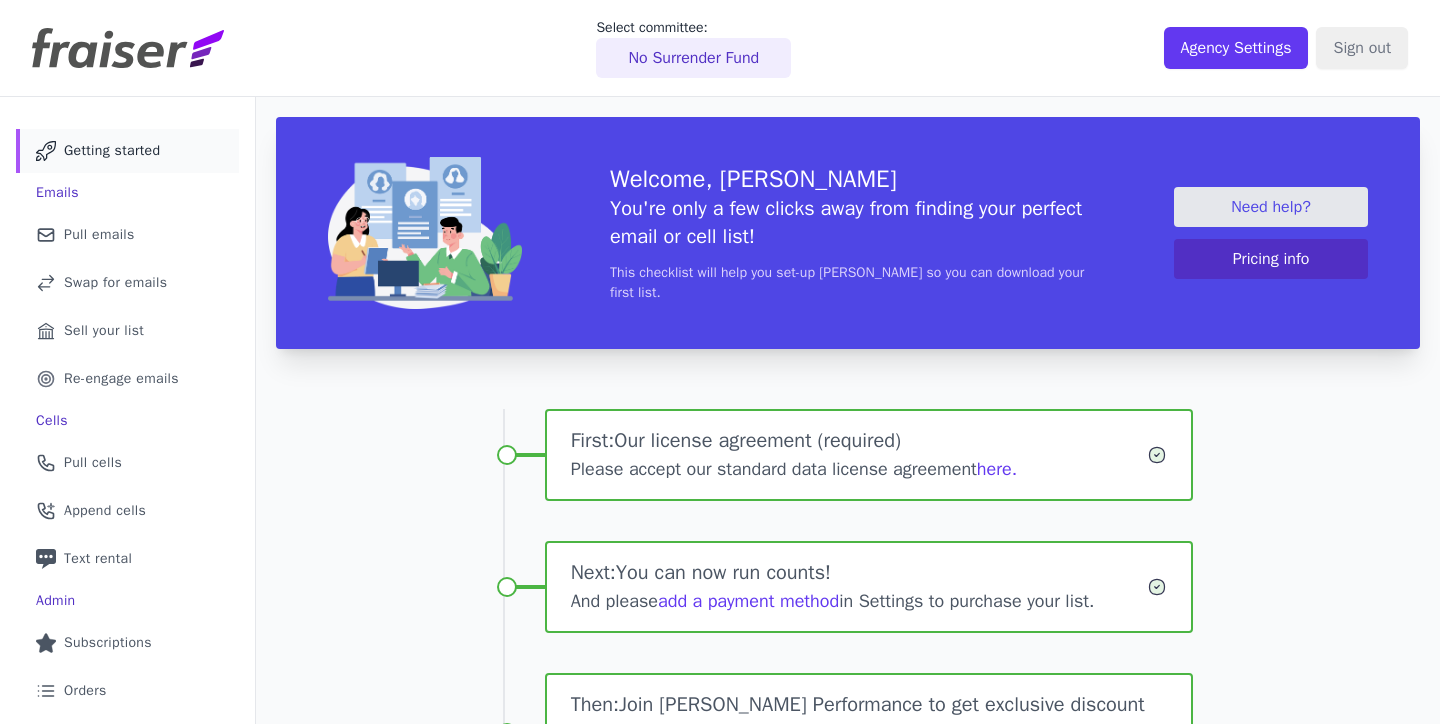 scroll, scrollTop: 0, scrollLeft: 0, axis: both 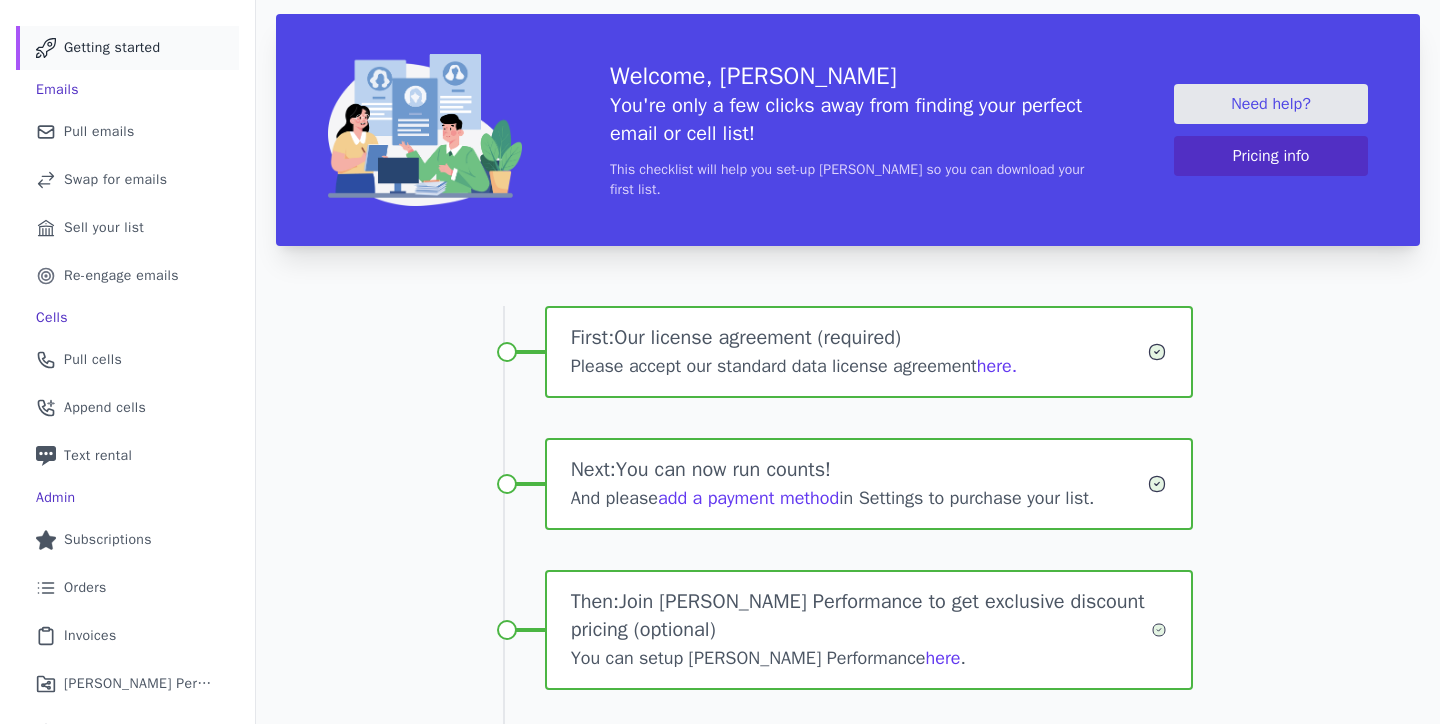 click on "Please accept our standard data license agreement
here." at bounding box center [859, 366] 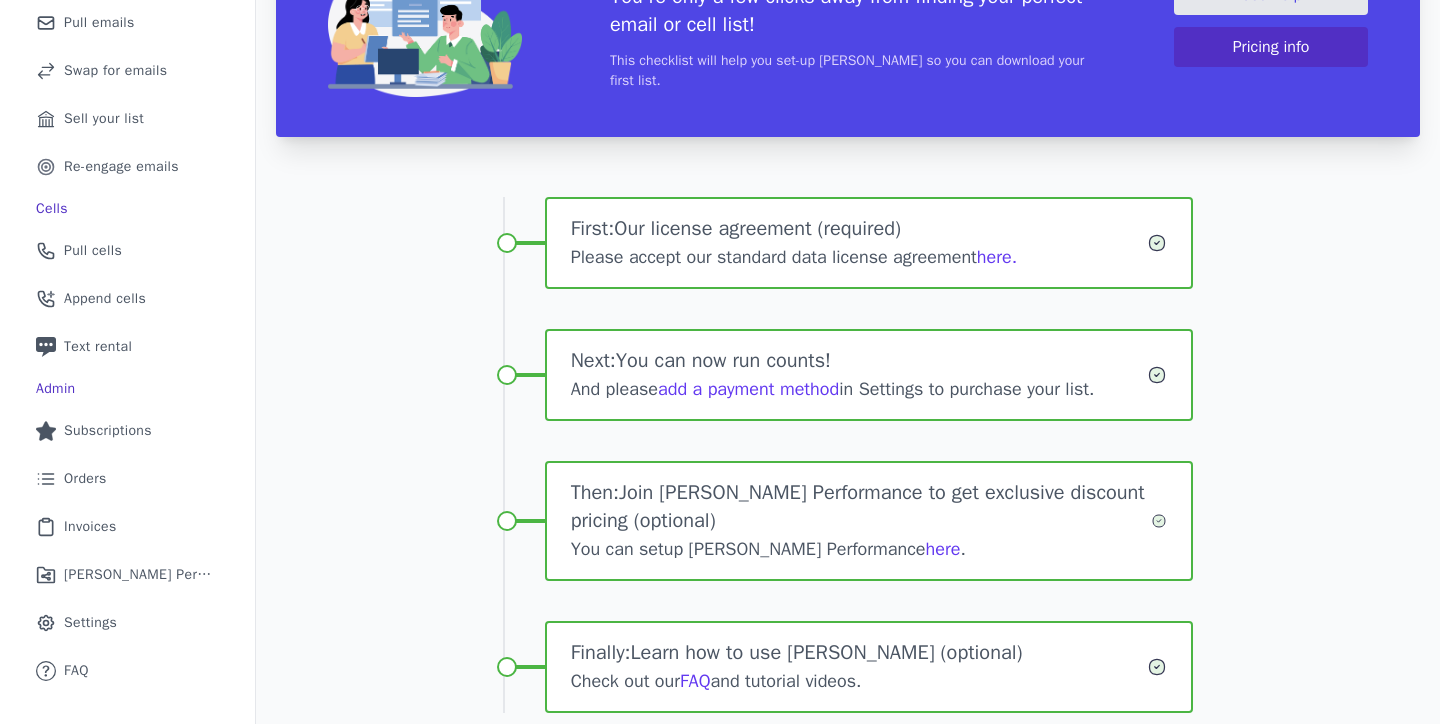 scroll, scrollTop: 357, scrollLeft: 0, axis: vertical 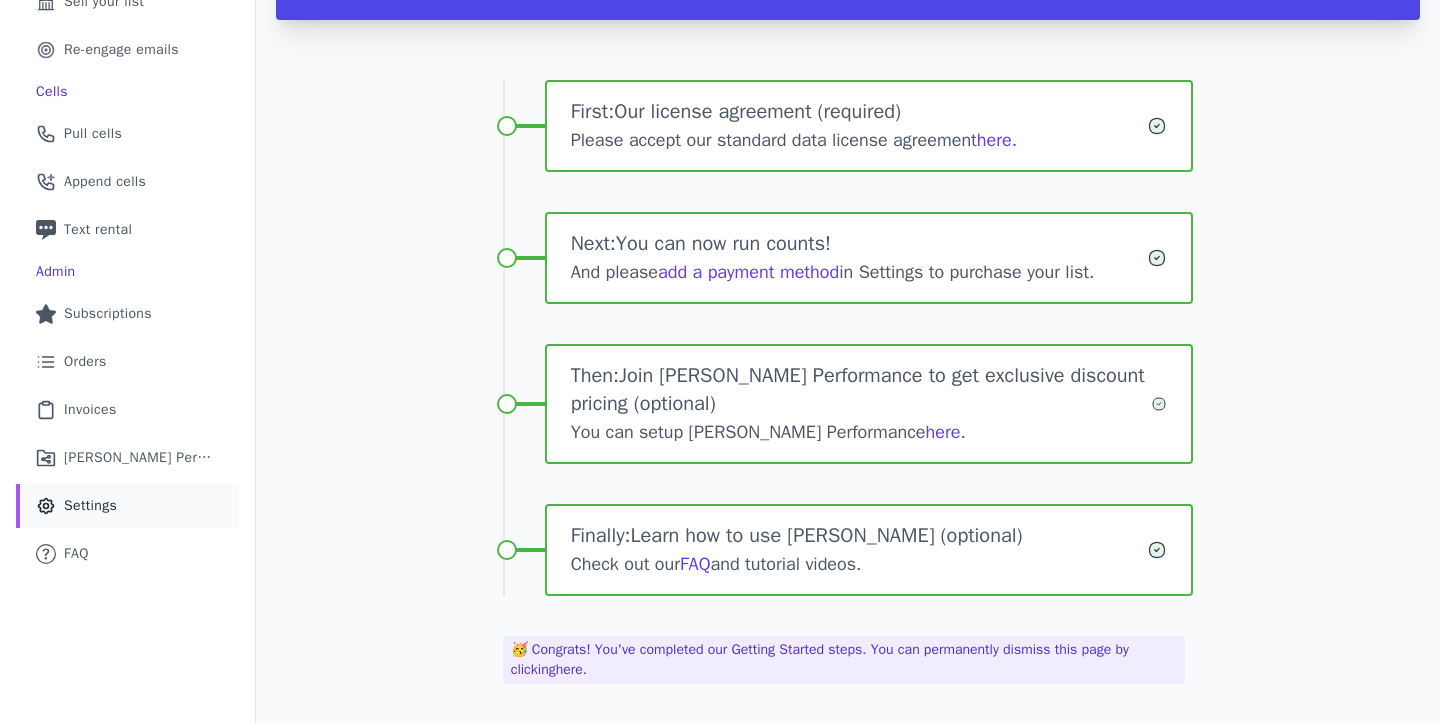 click on "Gear Icon Outline of a gear
Settings" at bounding box center (127, 506) 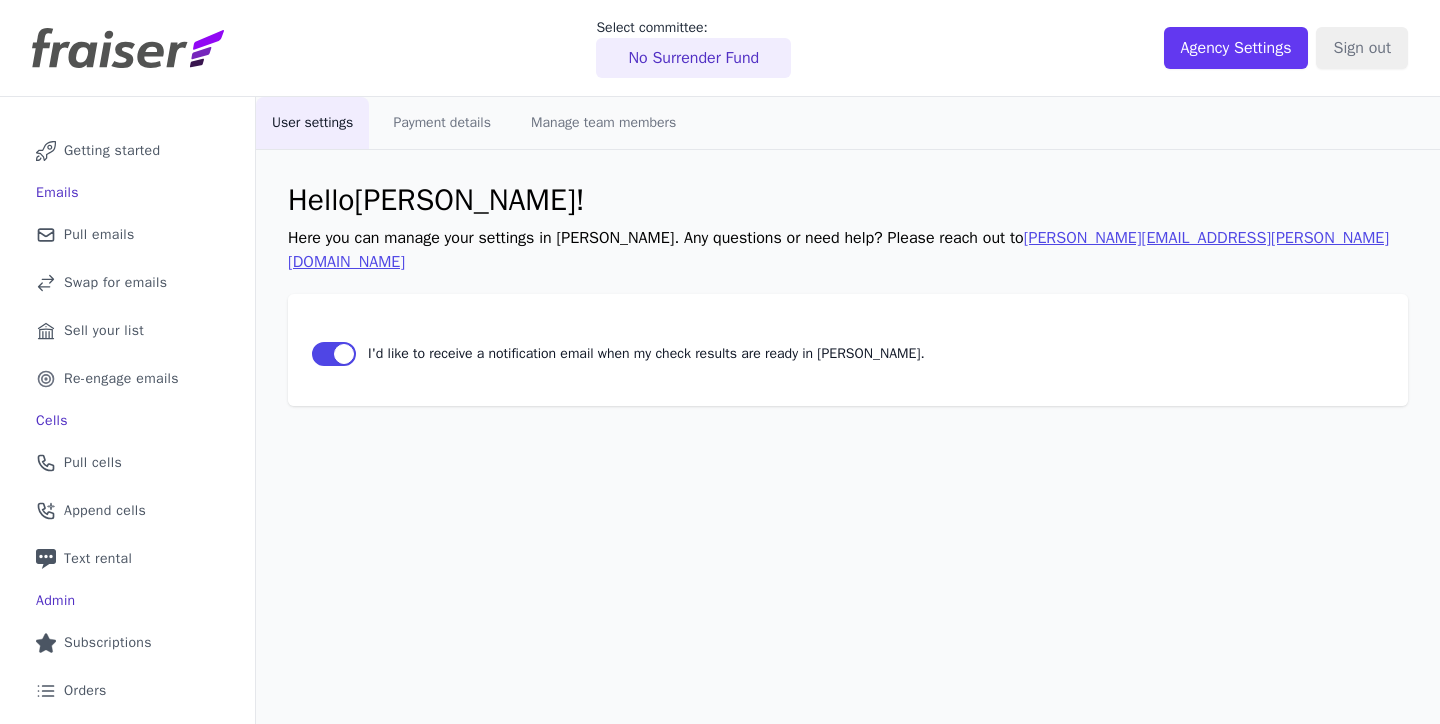 scroll, scrollTop: 0, scrollLeft: 0, axis: both 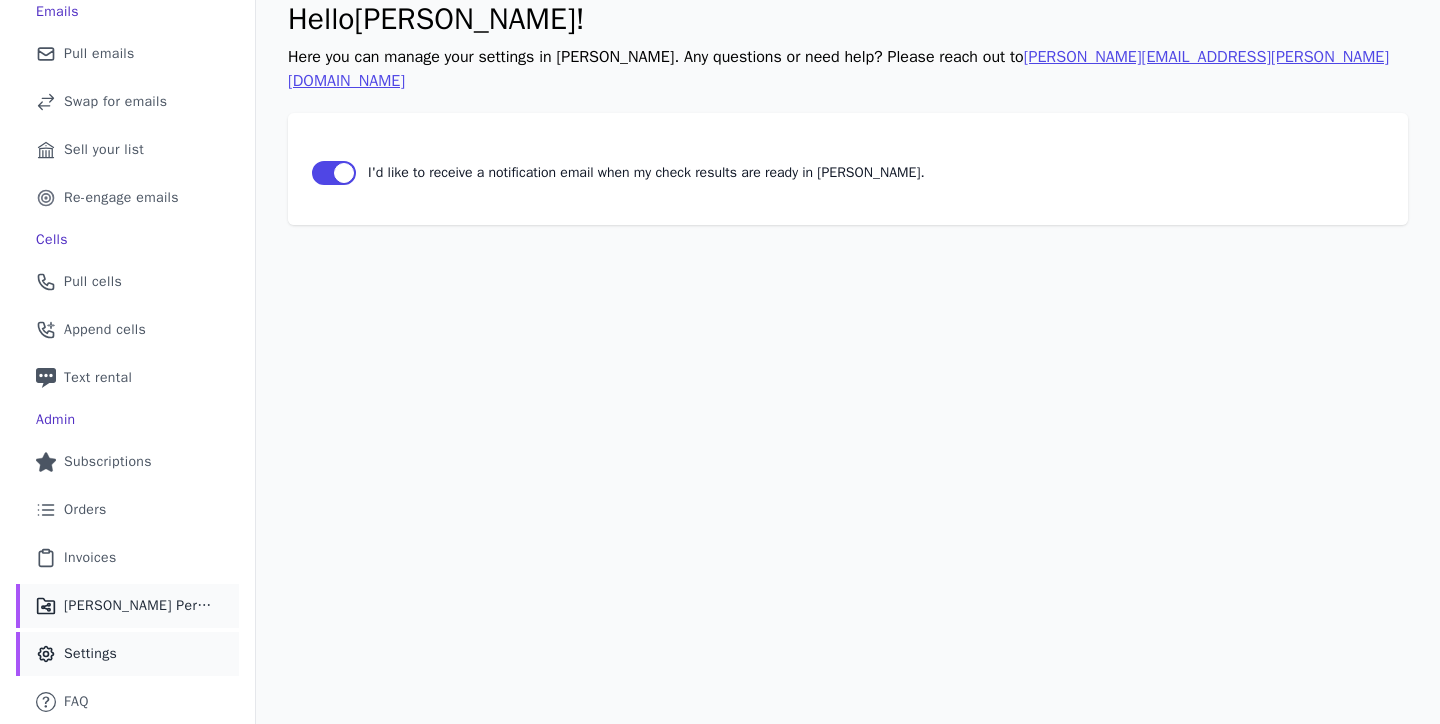 click on "[PERSON_NAME] Performance" at bounding box center (139, 606) 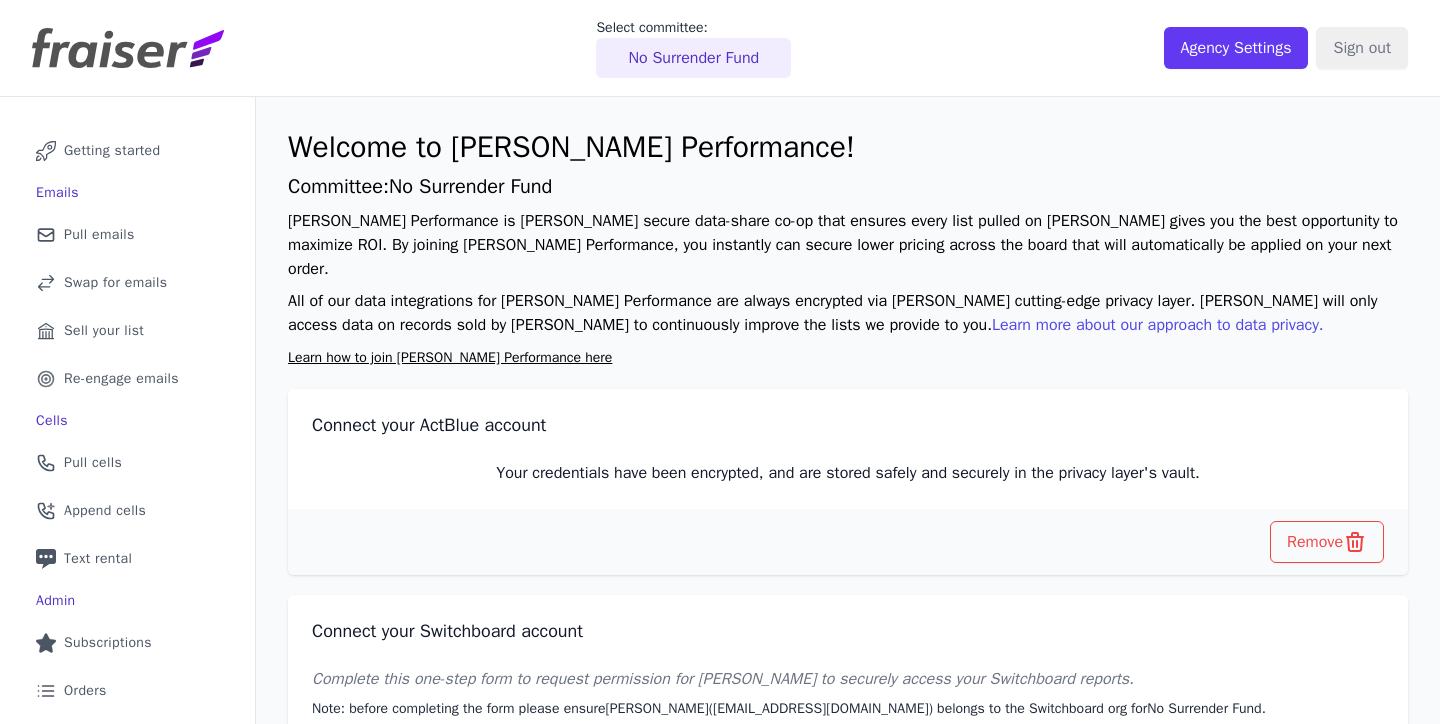 scroll, scrollTop: 0, scrollLeft: 0, axis: both 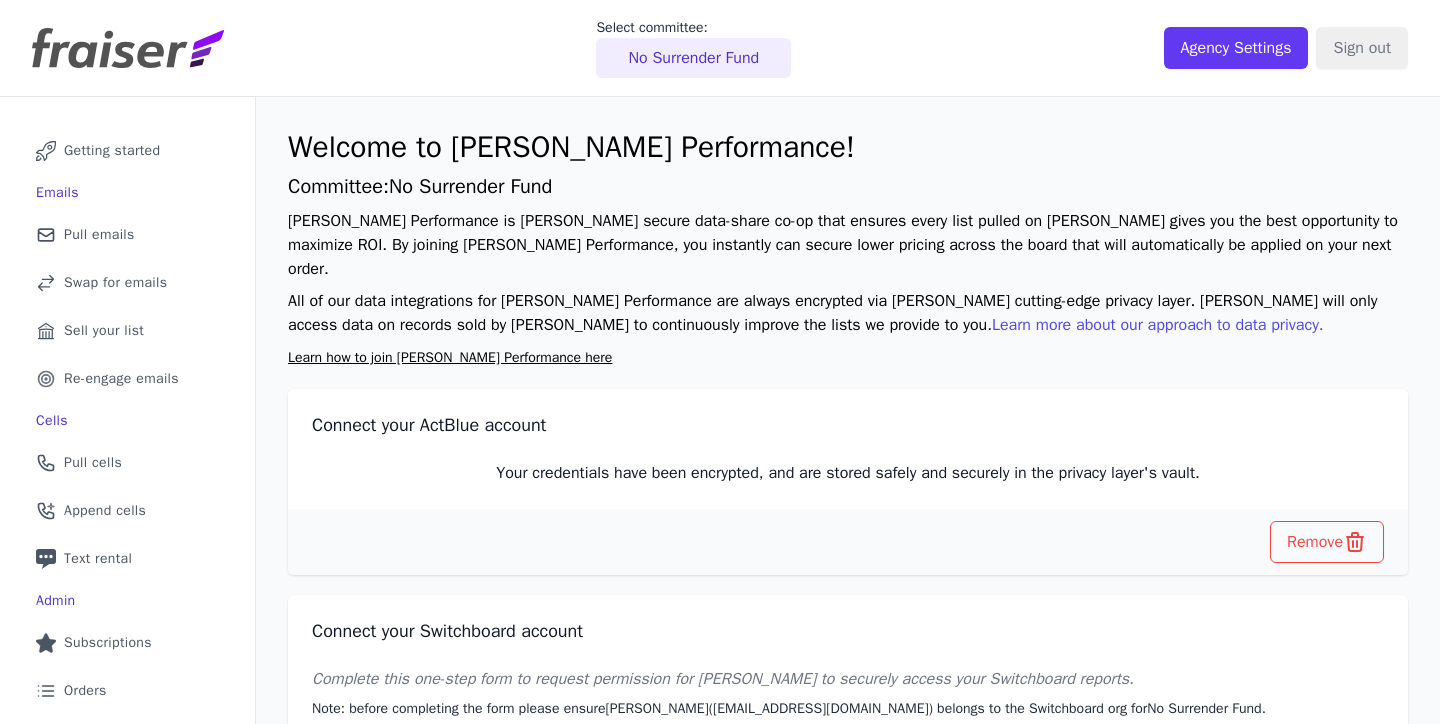 click on "Select committee:
No Surrender Fund
Agency Settings
Sign out" at bounding box center [720, 48] 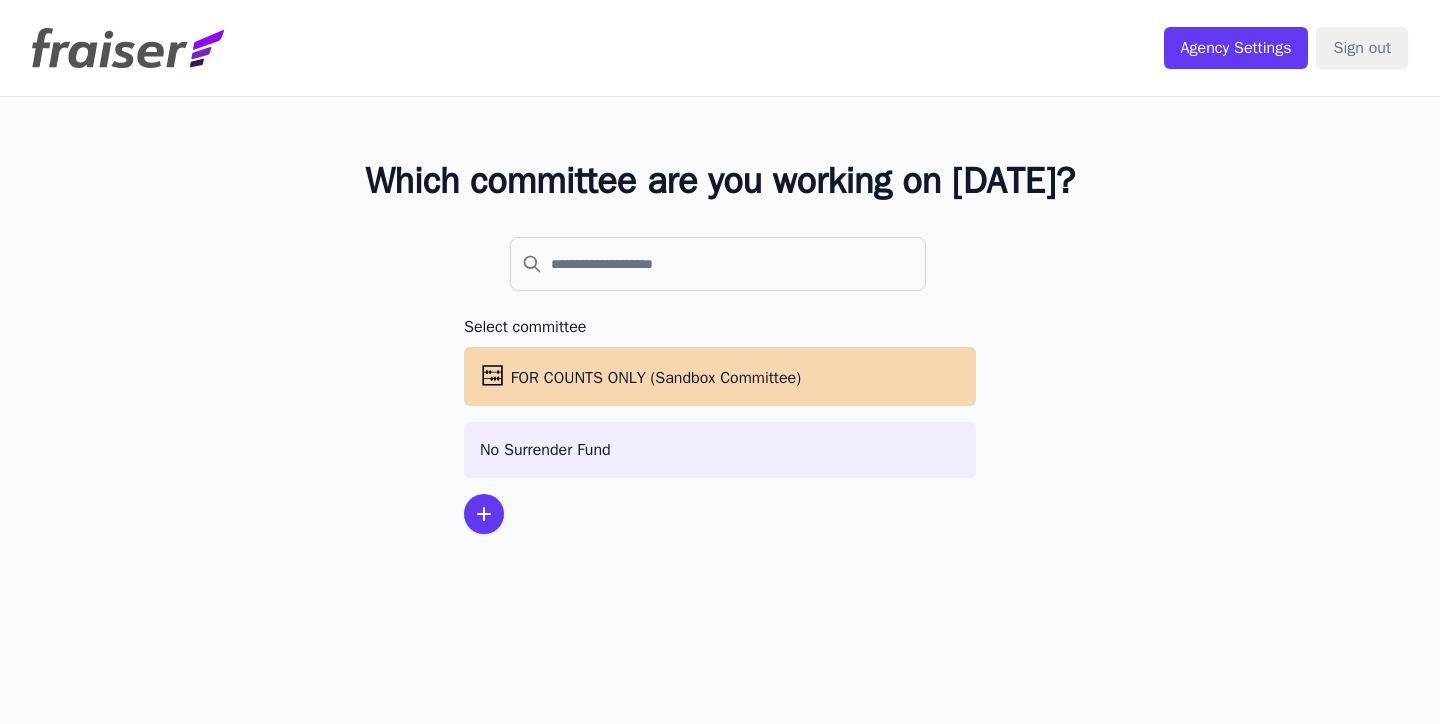 scroll, scrollTop: 0, scrollLeft: 0, axis: both 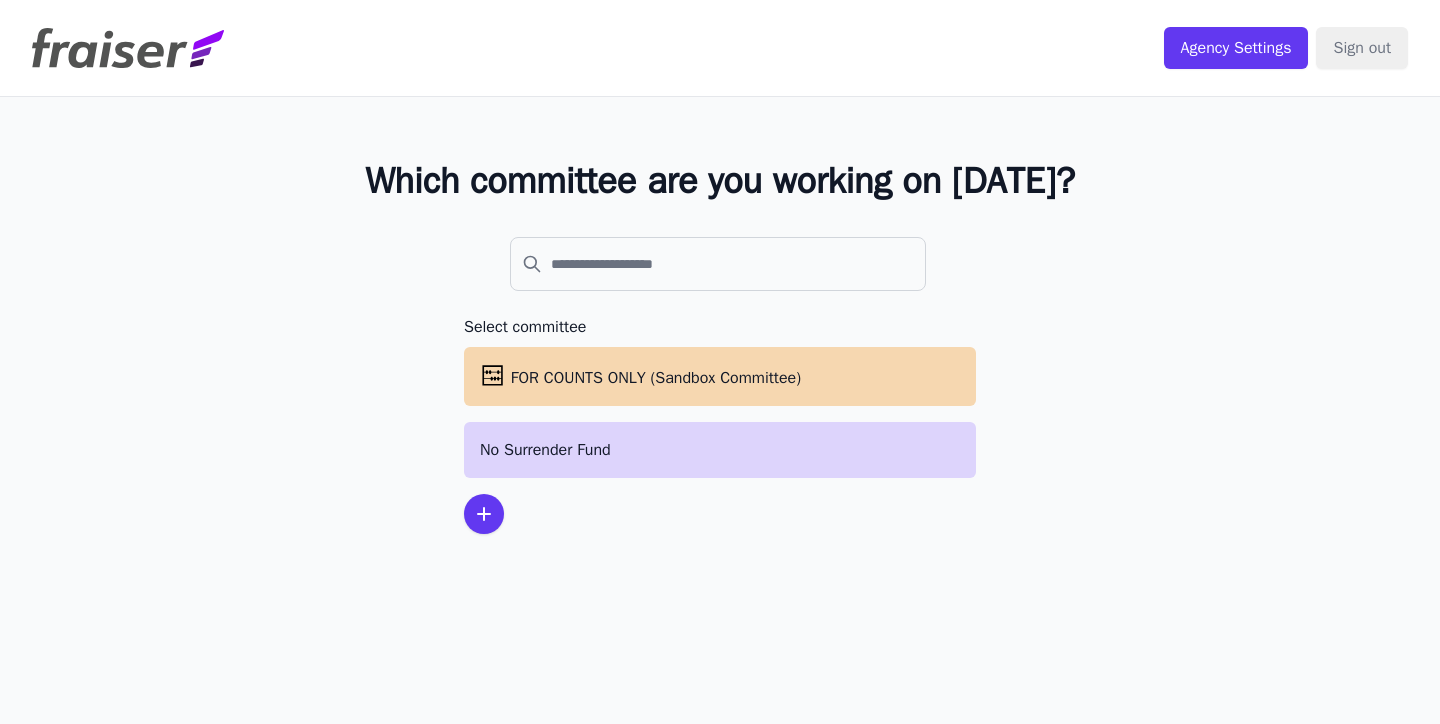 click on "No Surrender Fund" at bounding box center (720, 450) 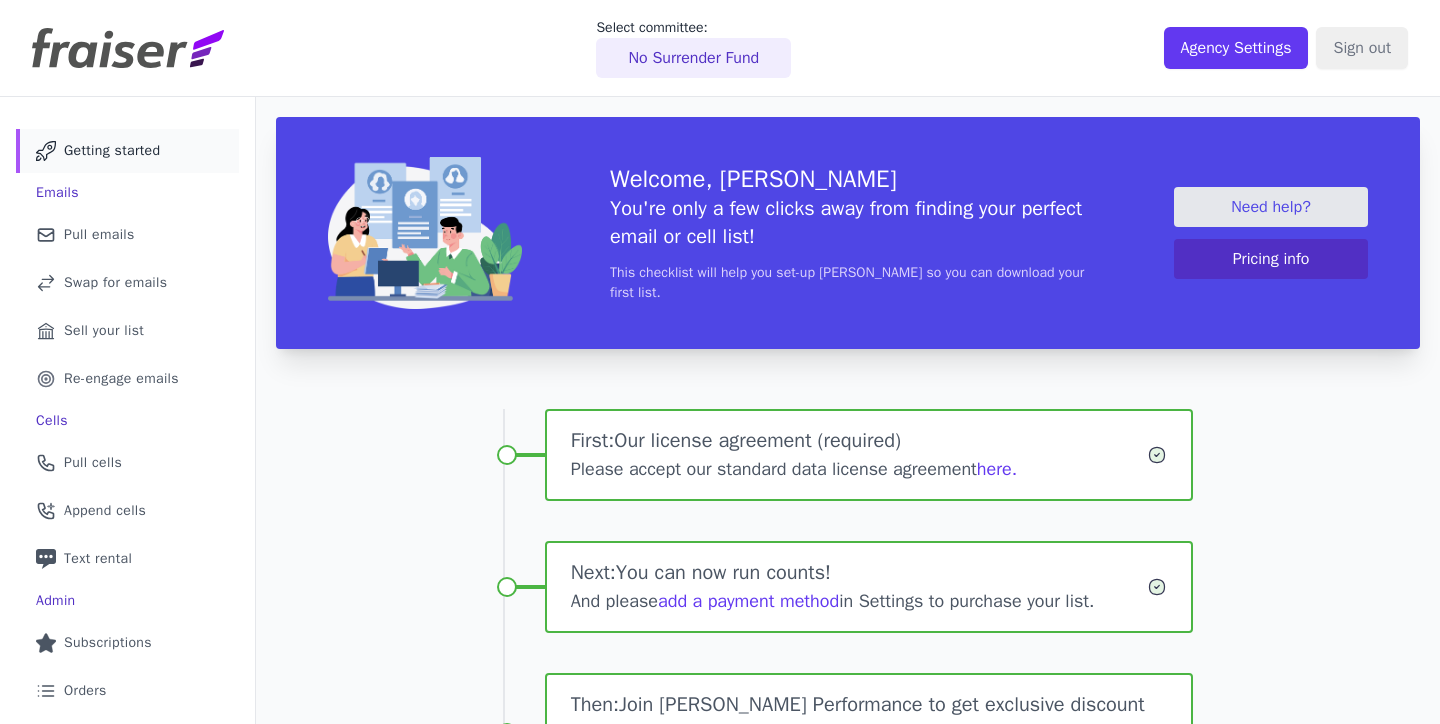 scroll, scrollTop: 0, scrollLeft: 0, axis: both 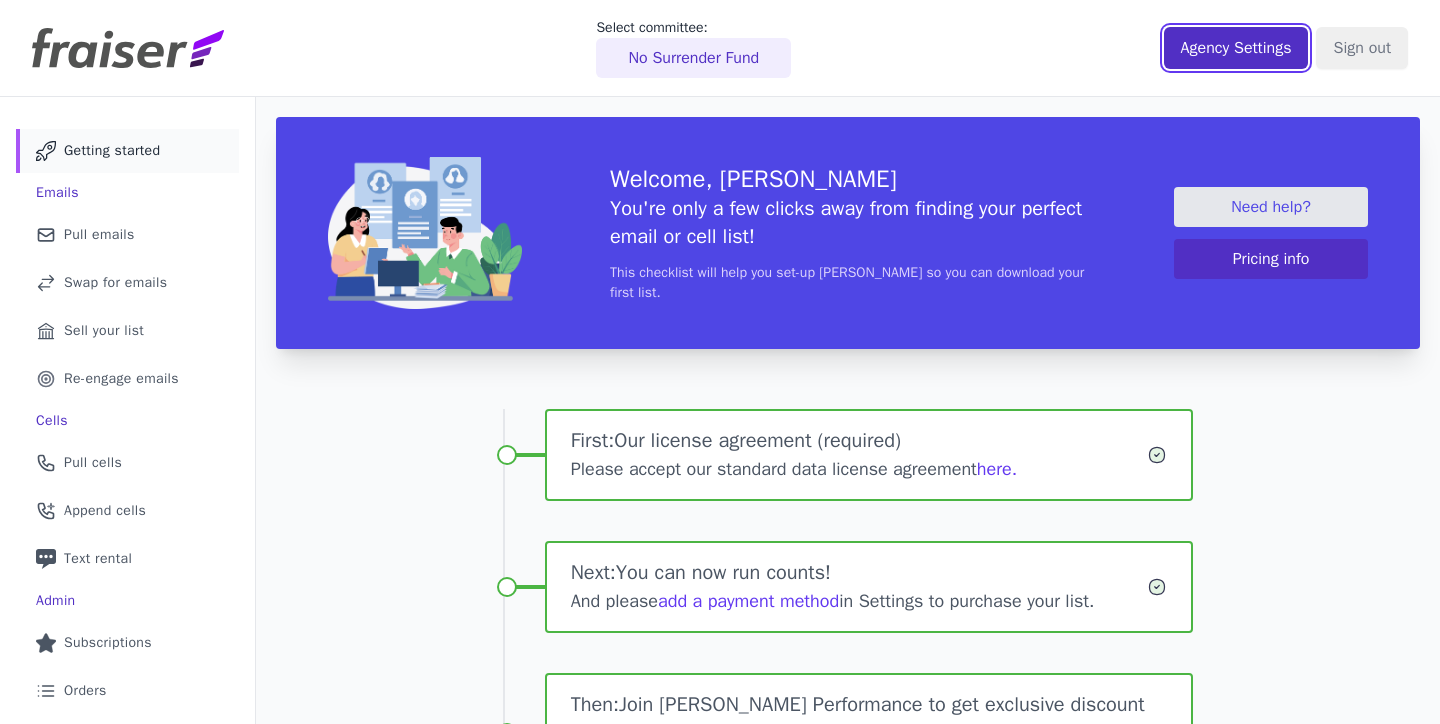 click on "Agency Settings" at bounding box center (1236, 48) 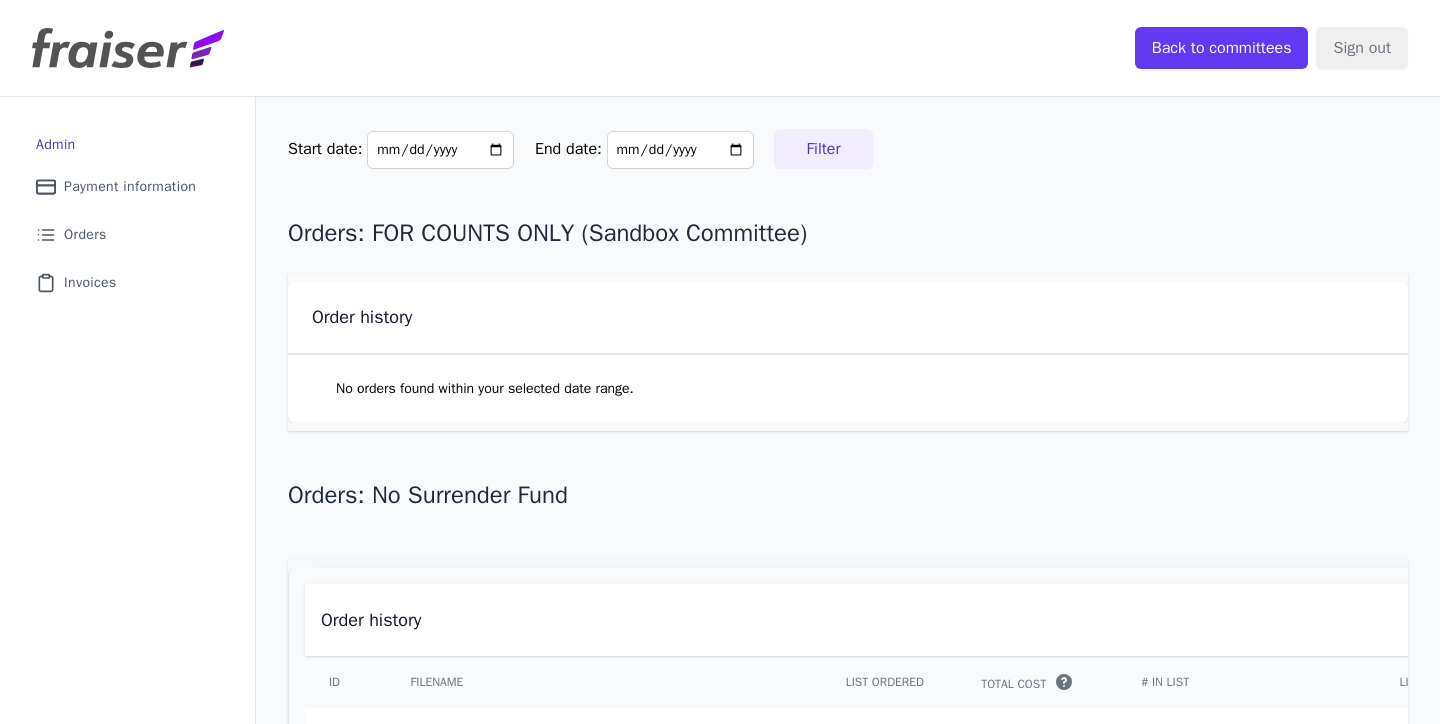 scroll, scrollTop: 0, scrollLeft: 0, axis: both 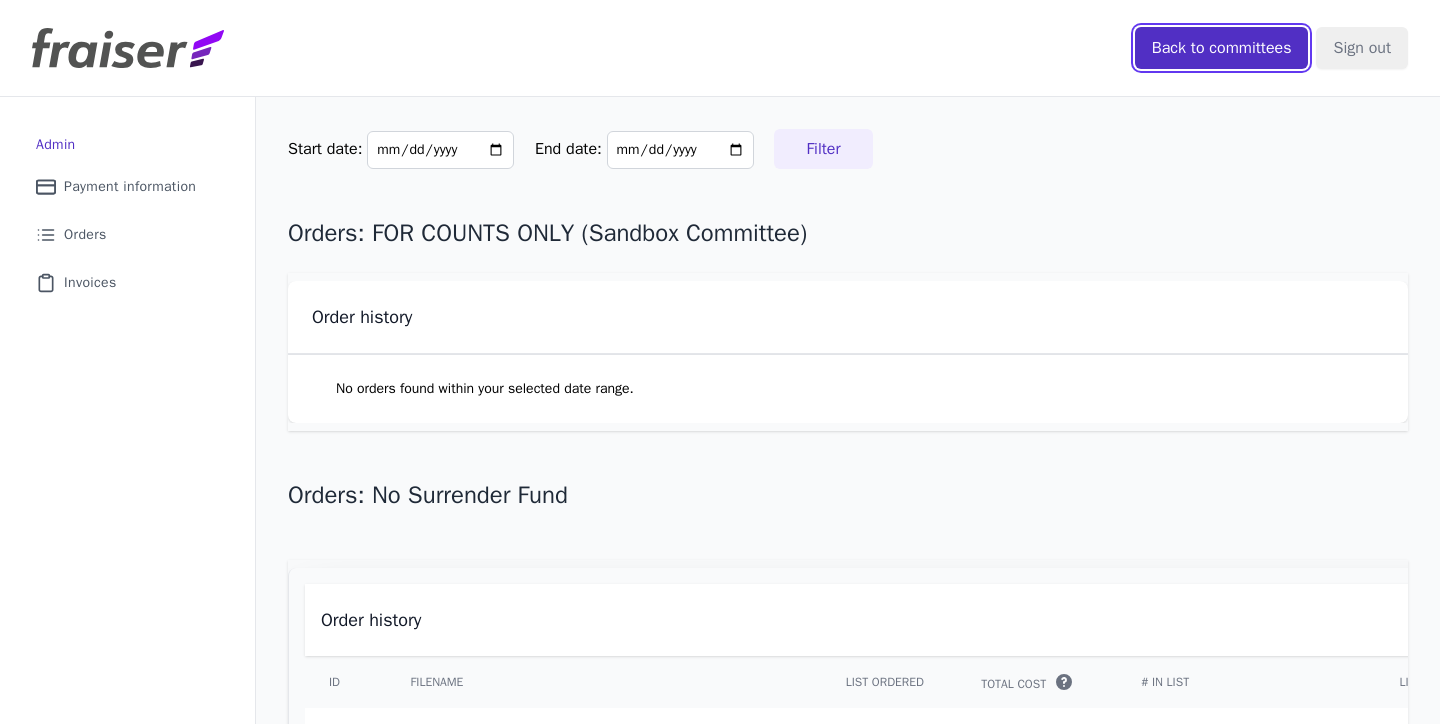 click on "Back to committees" at bounding box center [1222, 48] 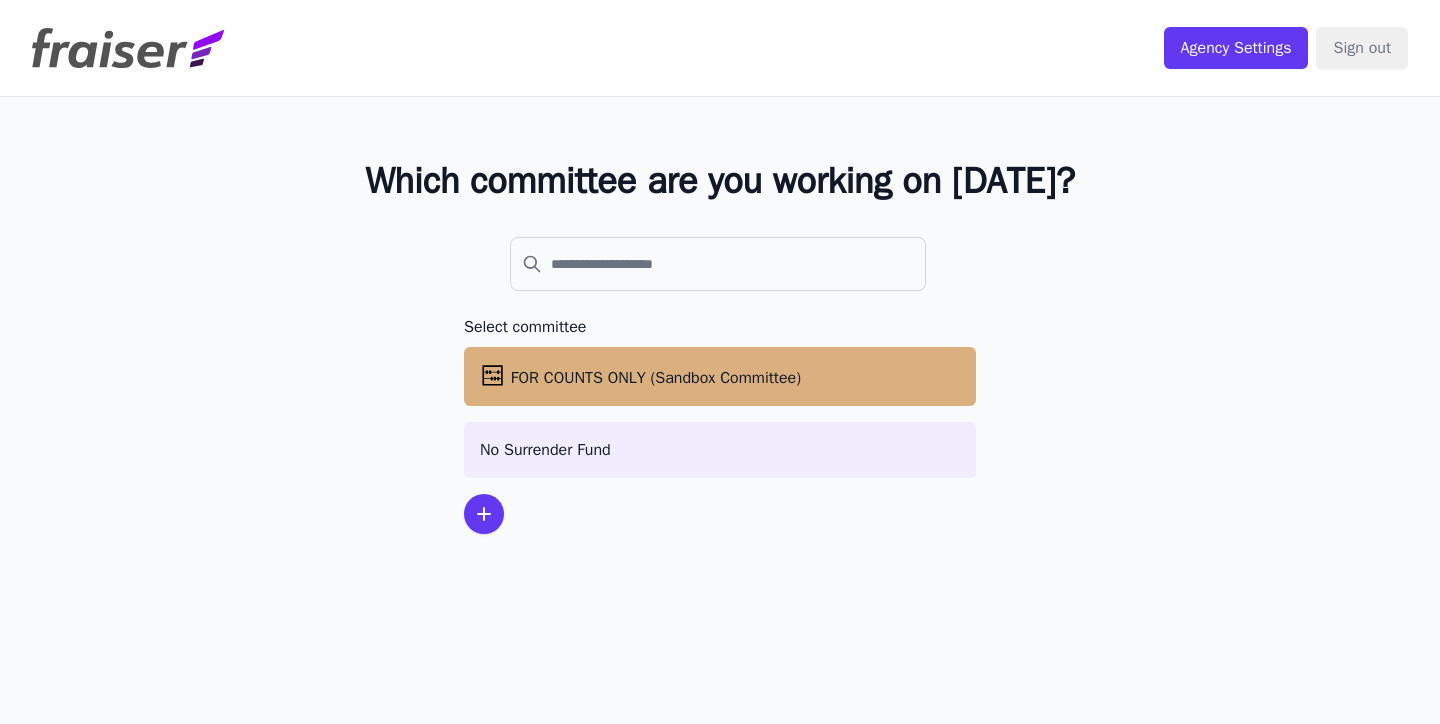 scroll, scrollTop: 0, scrollLeft: 0, axis: both 